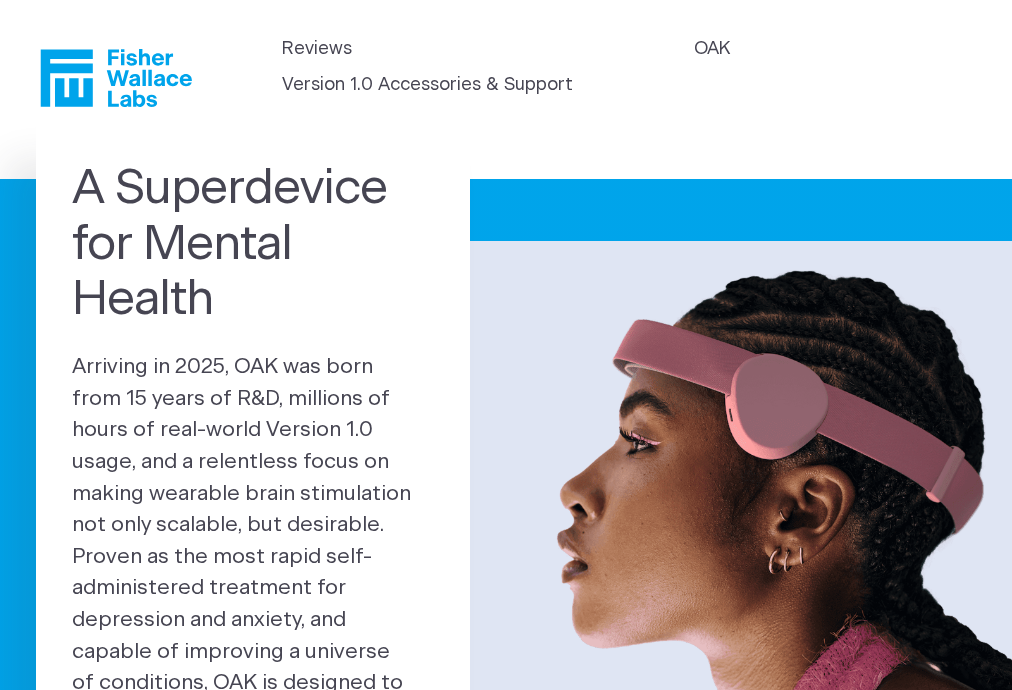 scroll, scrollTop: 0, scrollLeft: 0, axis: both 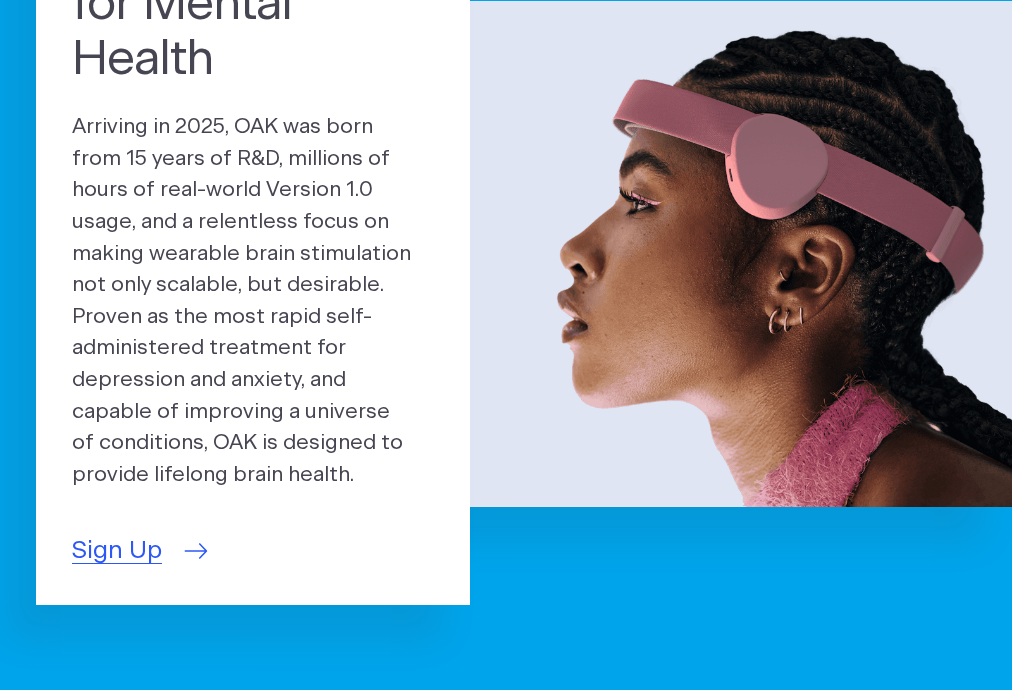 click on "Sign Up" at bounding box center (117, 551) 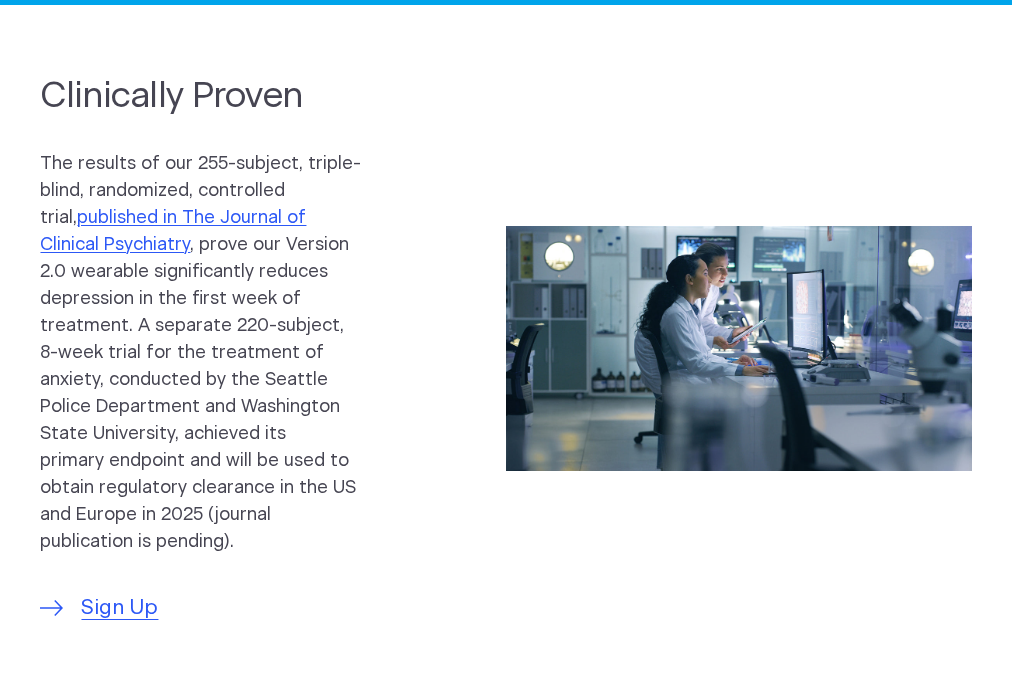 scroll, scrollTop: 966, scrollLeft: 0, axis: vertical 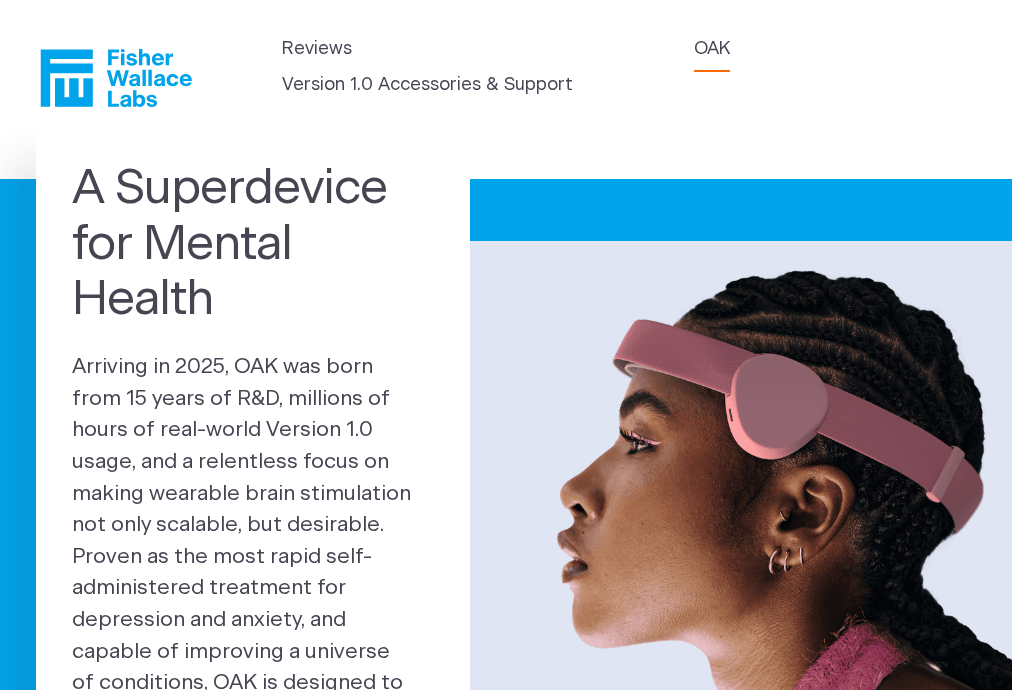 click on "OAK" at bounding box center [712, 49] 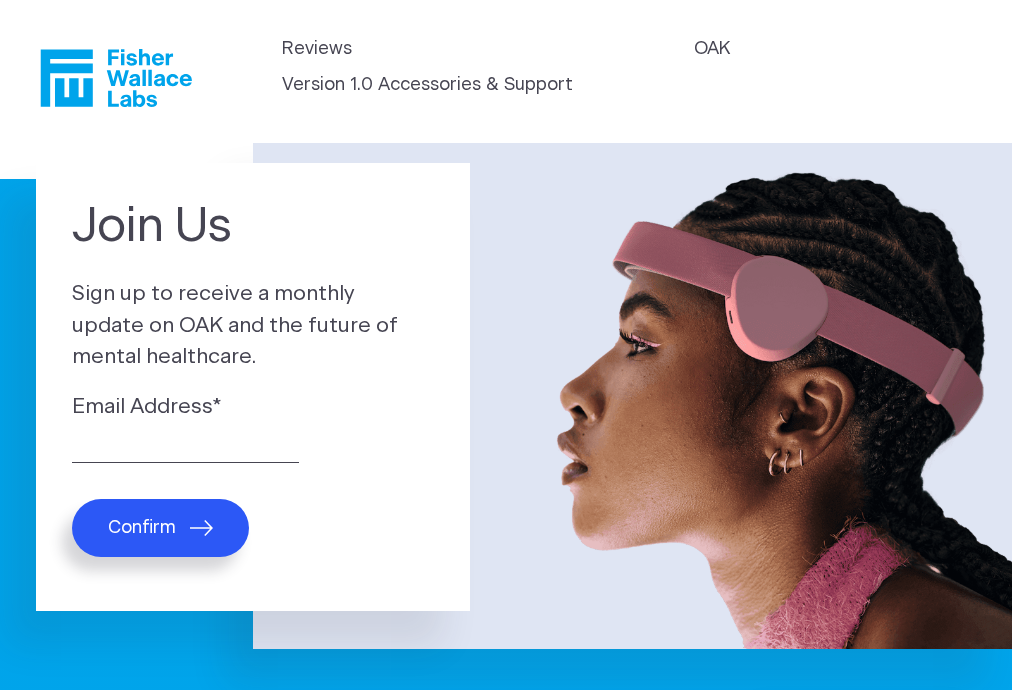scroll, scrollTop: 0, scrollLeft: 0, axis: both 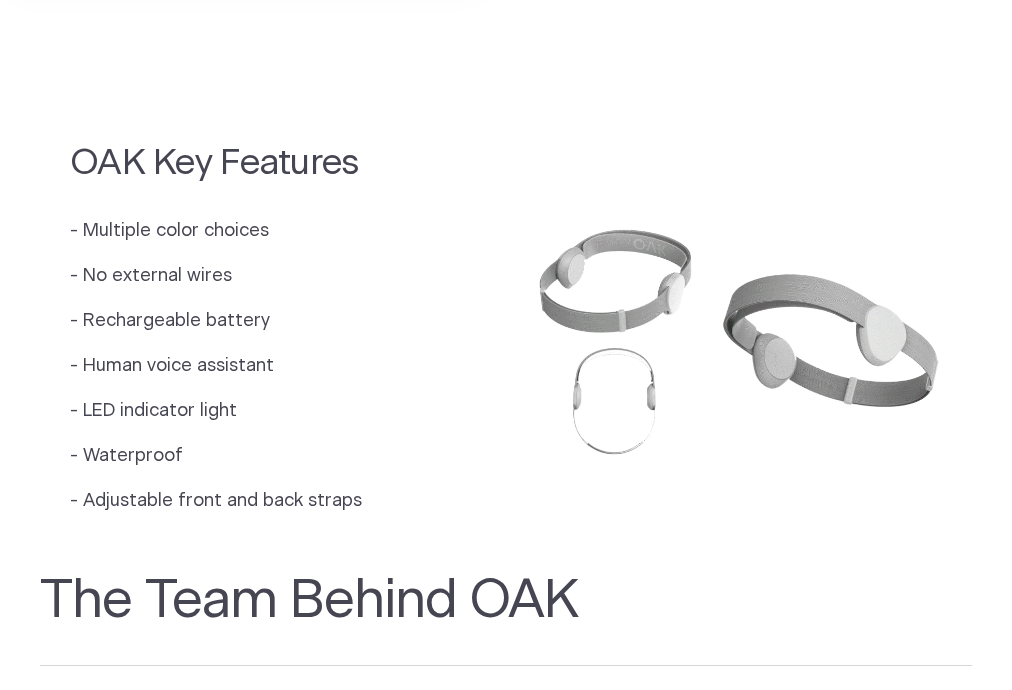 drag, startPoint x: 1017, startPoint y: 83, endPoint x: 1023, endPoint y: 333, distance: 250.07199 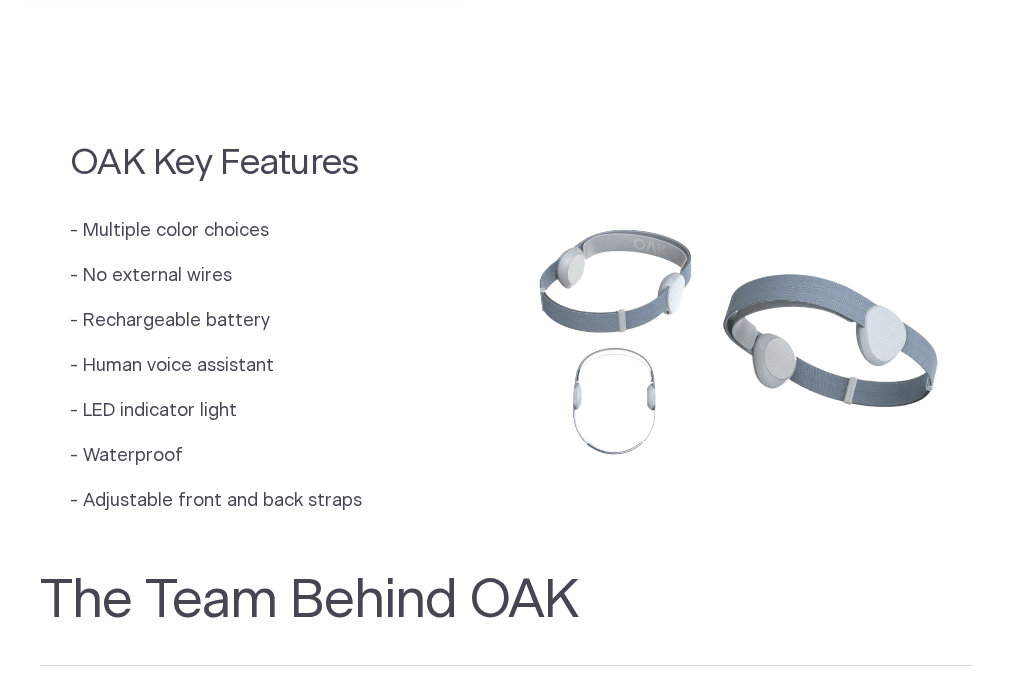 click on "Skip to main content
Reviews
OAK
Version 1.0 Accessories & Support
Introducing the Next Generation of Fisher Wallace Technology
0  Units Remaining
1950  Sold
0  Available
We Are OAK
Our new brand name represents the mental strength and resilience our customers experience as a result of using our technology. The goal of our technology is not simply to stimulate, but to liberate people from their symptoms, allowing them to achieve their full potential." at bounding box center [506, 496] 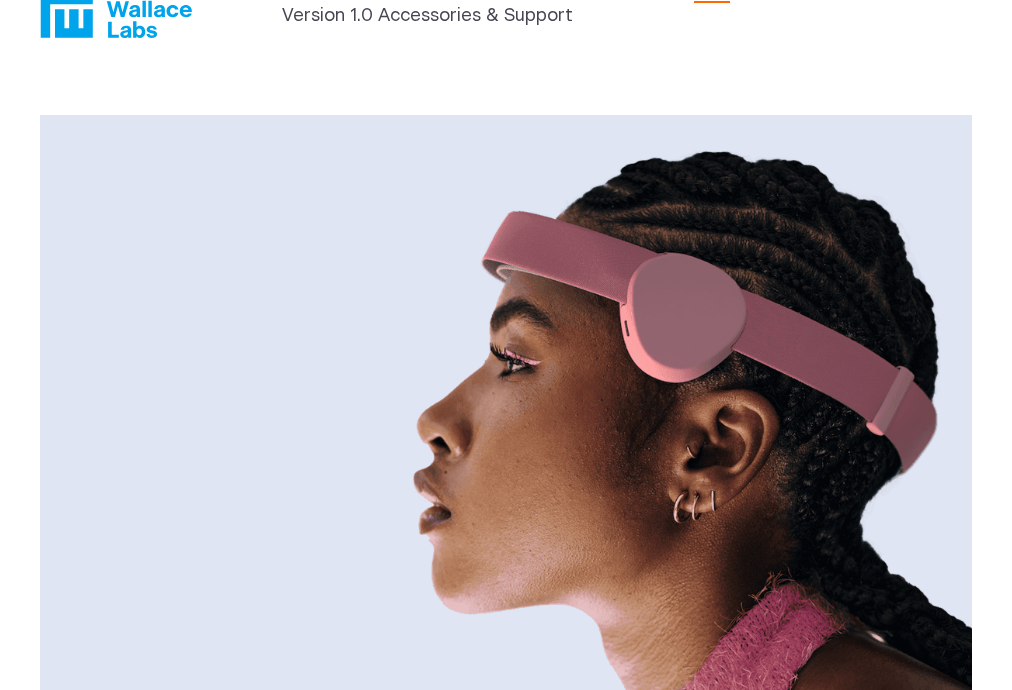 scroll, scrollTop: 0, scrollLeft: 0, axis: both 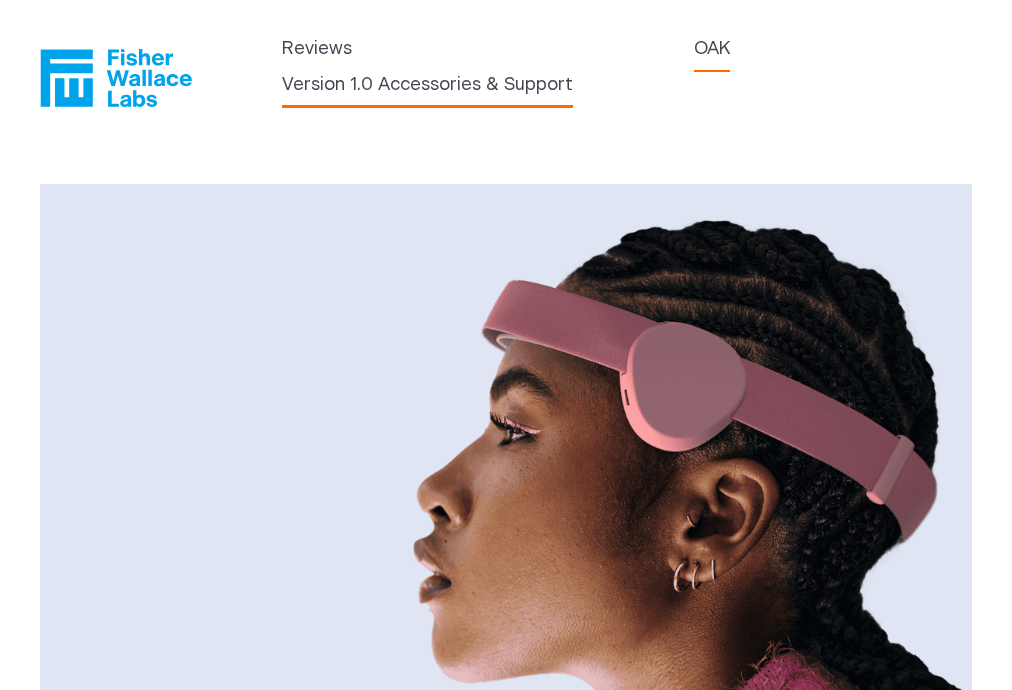 click on "Version 1.0 Accessories & Support" at bounding box center (427, 85) 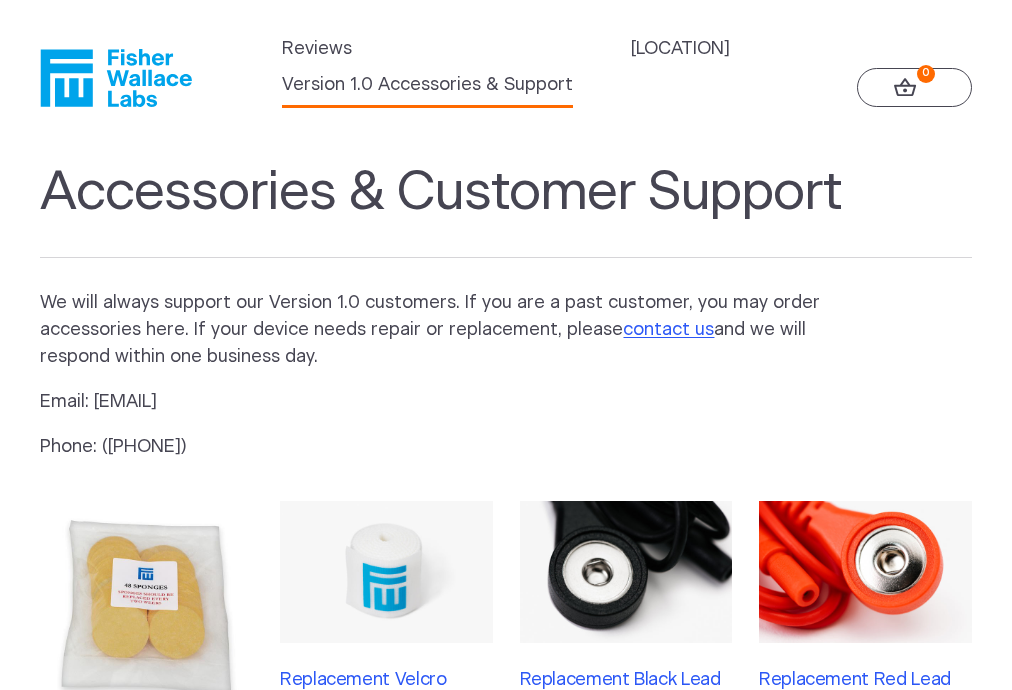 scroll, scrollTop: 0, scrollLeft: 0, axis: both 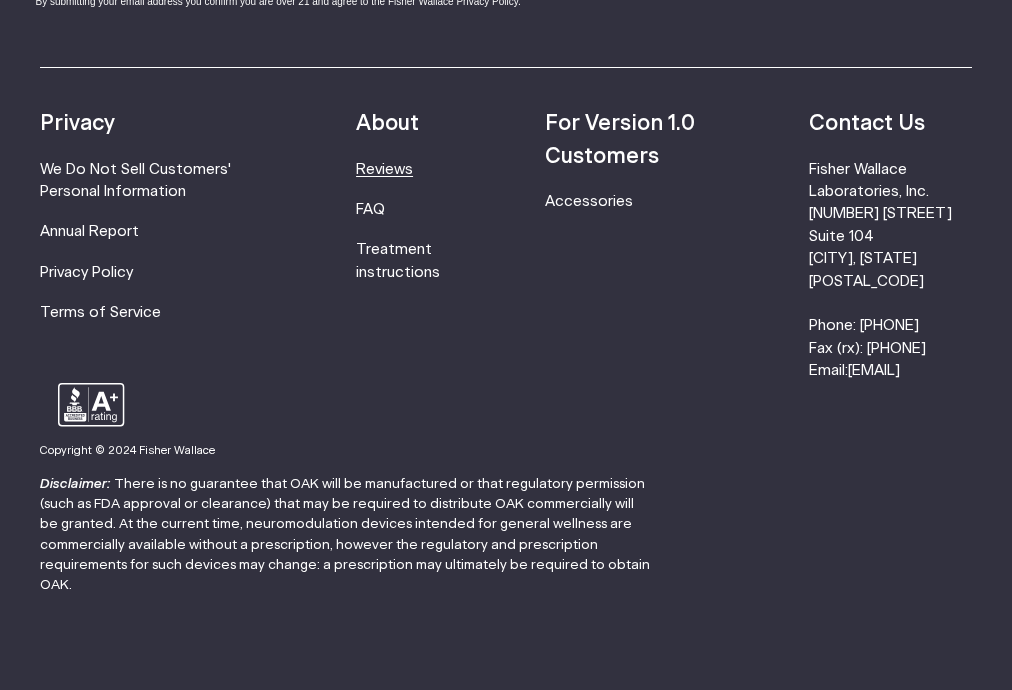 click on "Reviews" at bounding box center [384, 169] 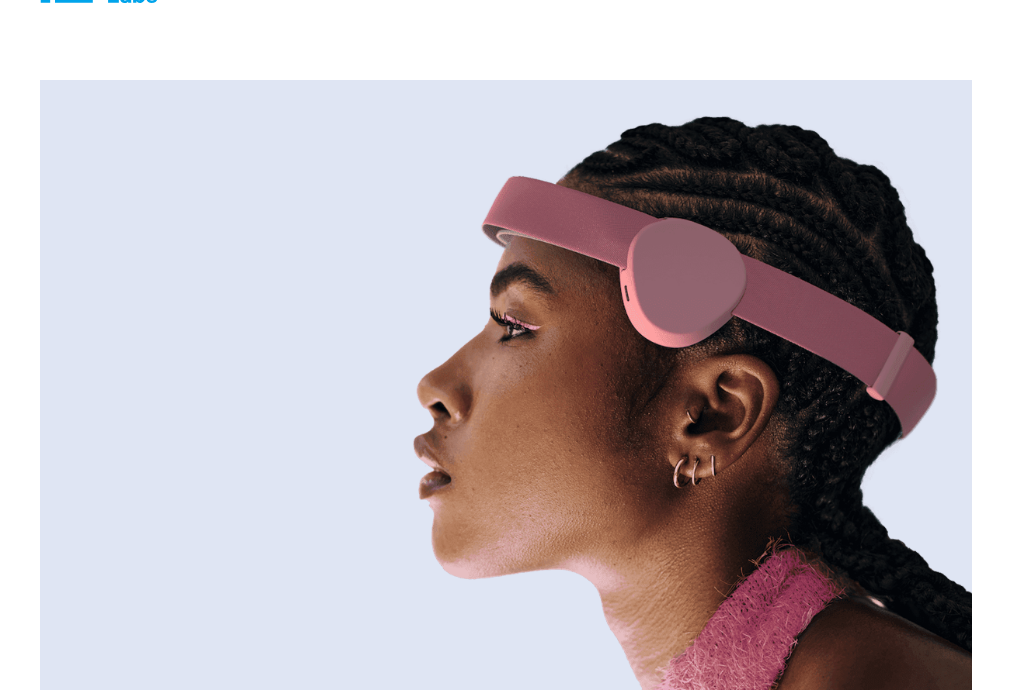 scroll, scrollTop: 0, scrollLeft: 0, axis: both 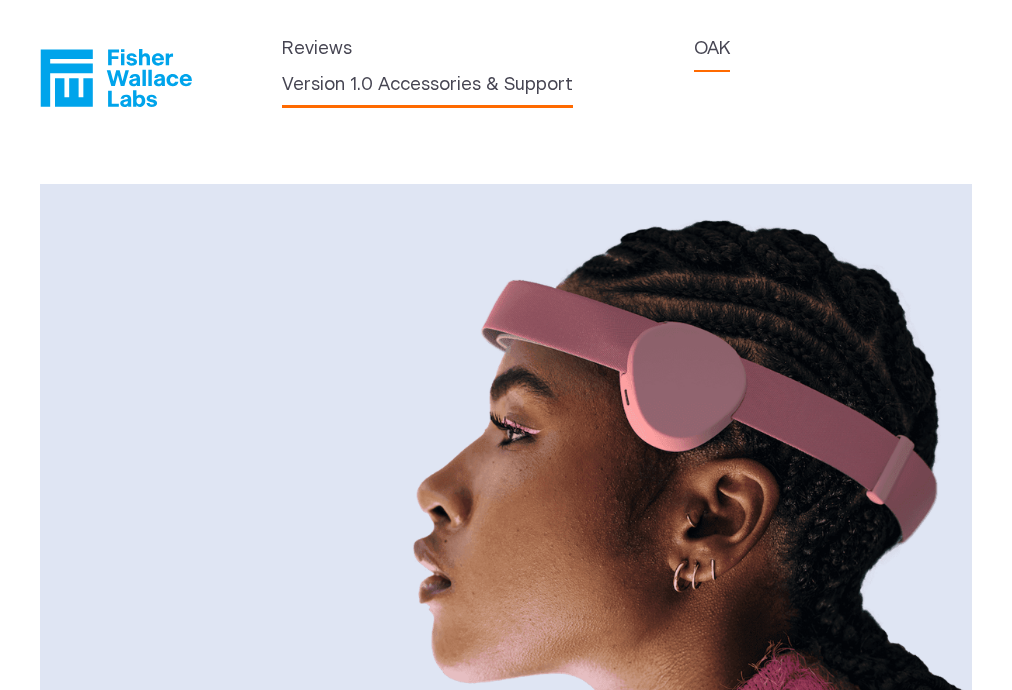 click on "Version 1.0 Accessories & Support" at bounding box center [427, 85] 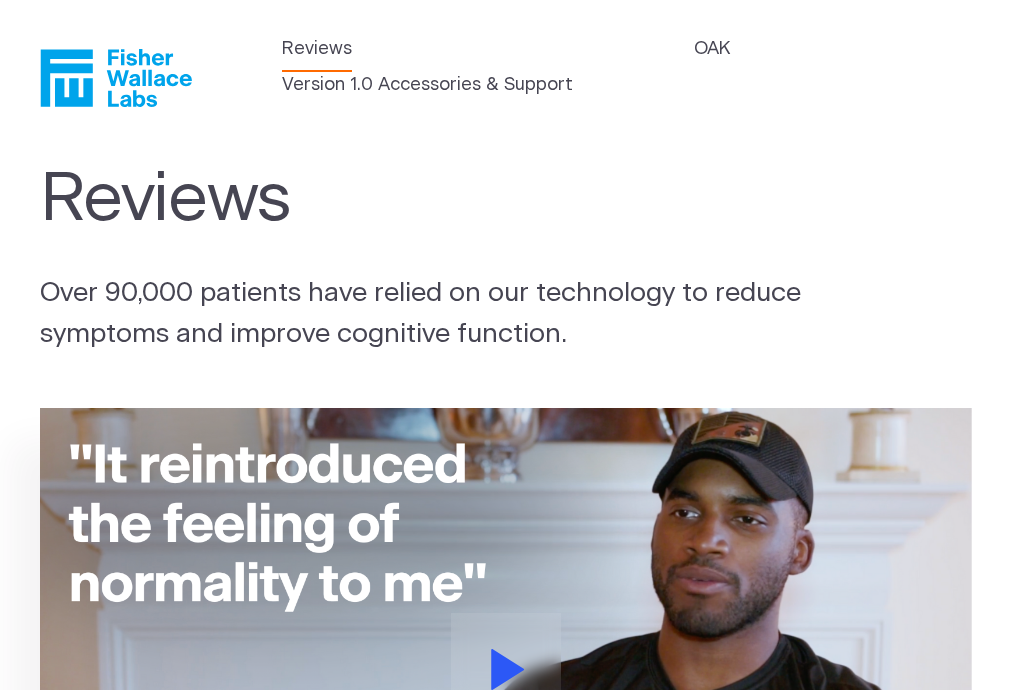 scroll, scrollTop: 0, scrollLeft: 0, axis: both 